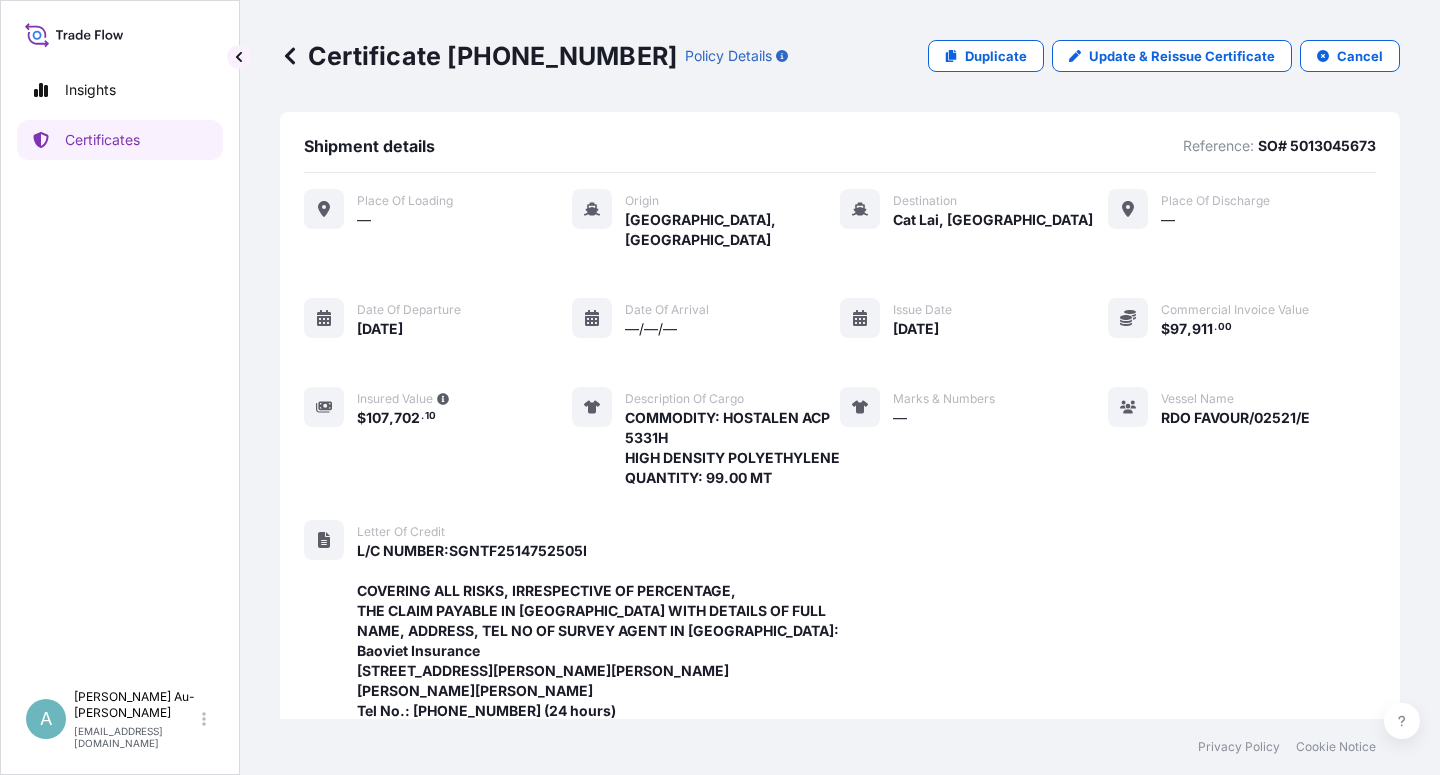 scroll, scrollTop: 0, scrollLeft: 0, axis: both 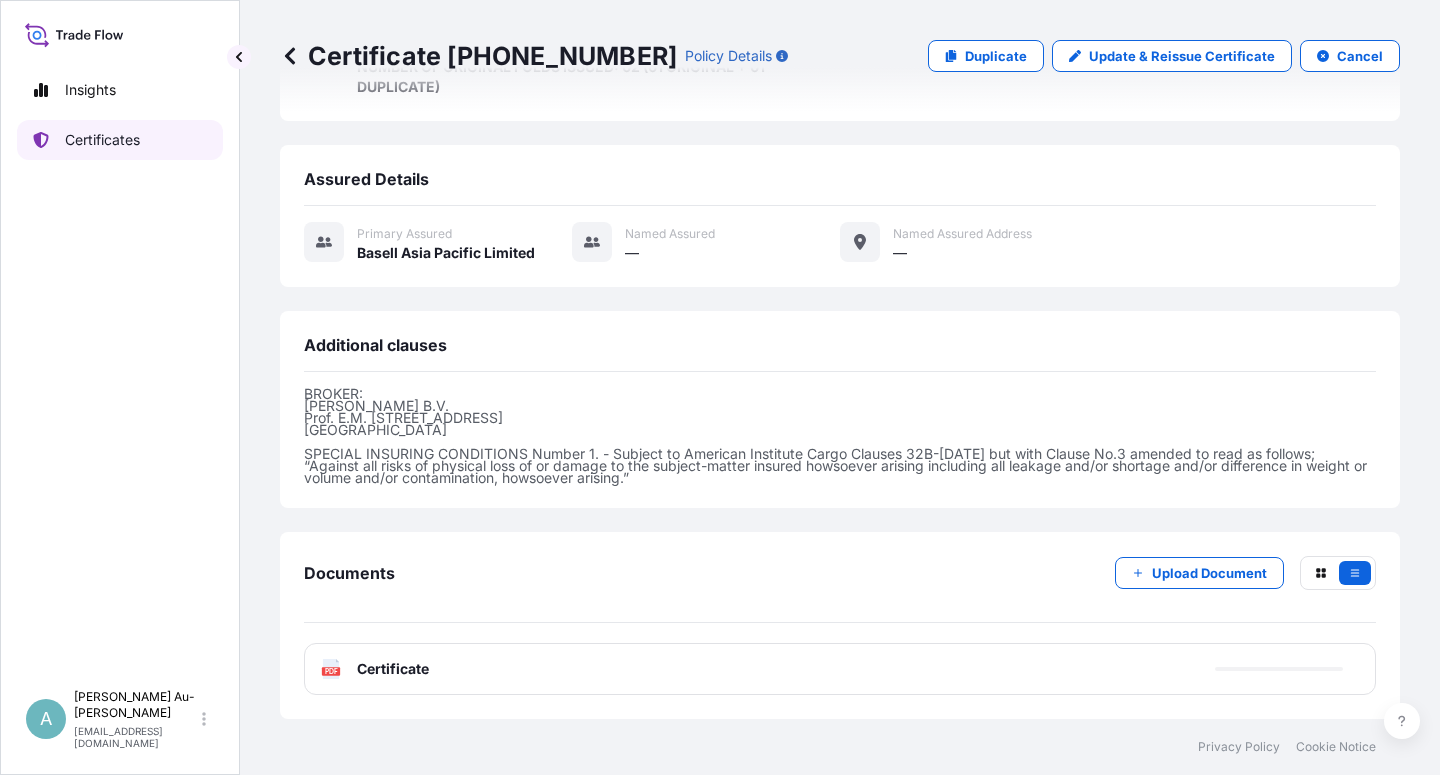 click on "Certificates" at bounding box center [102, 140] 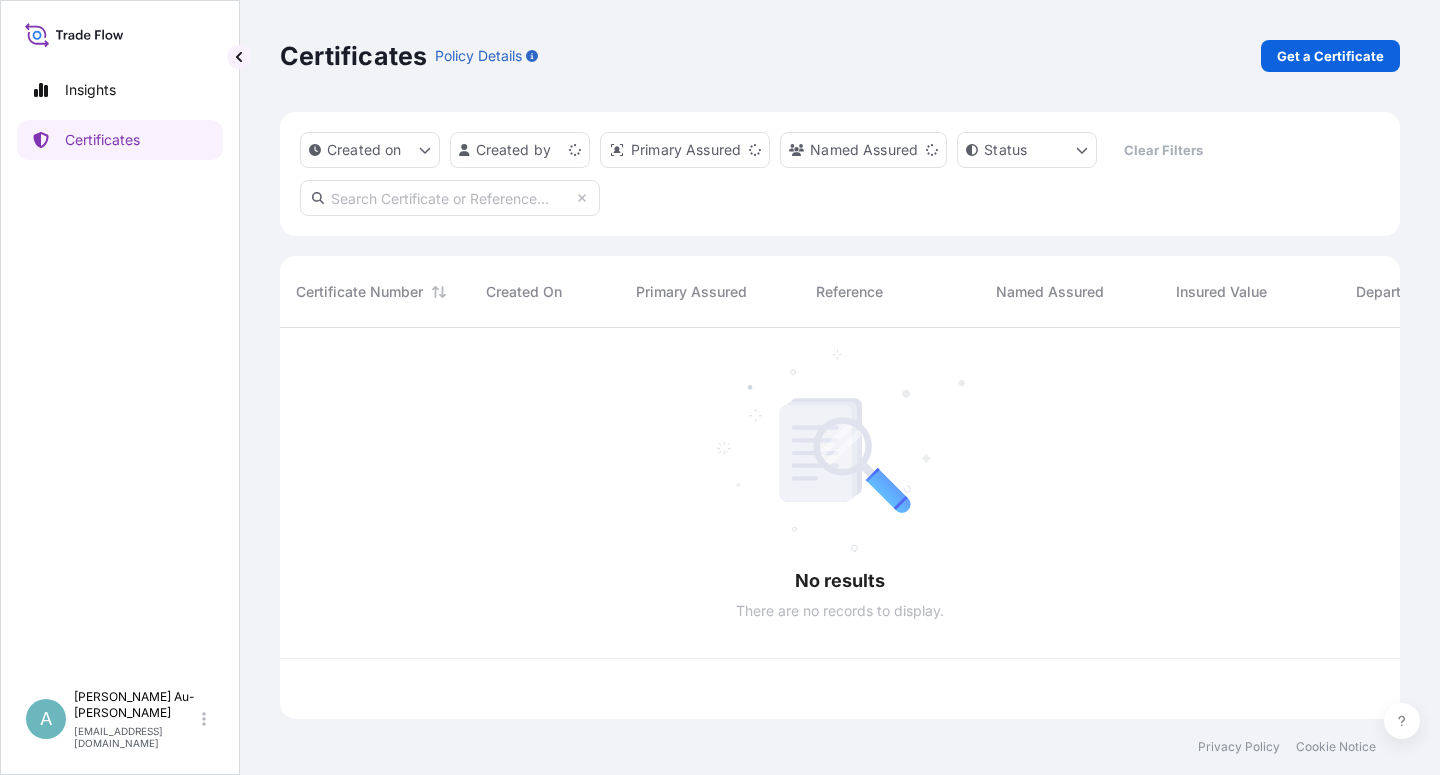 scroll, scrollTop: 0, scrollLeft: 0, axis: both 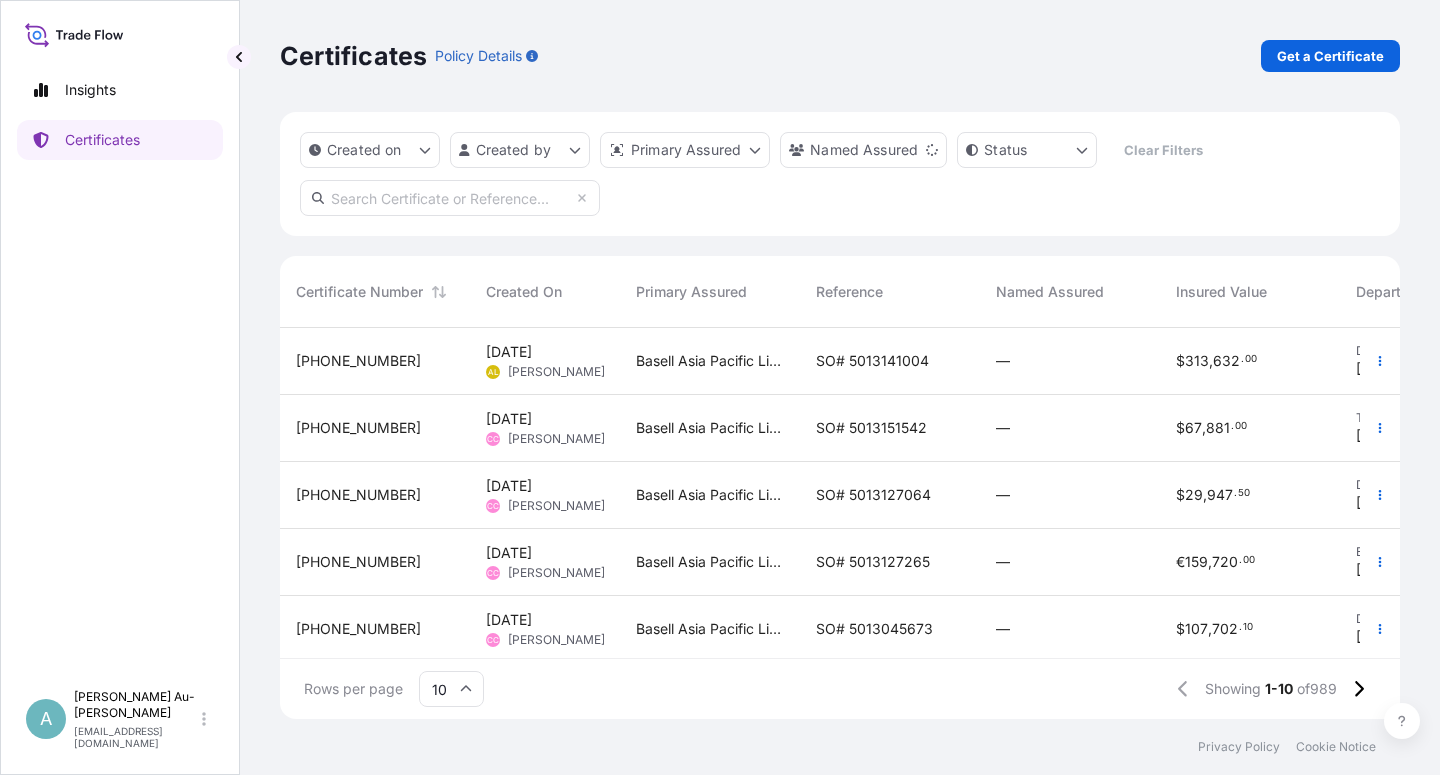 click at bounding box center [450, 198] 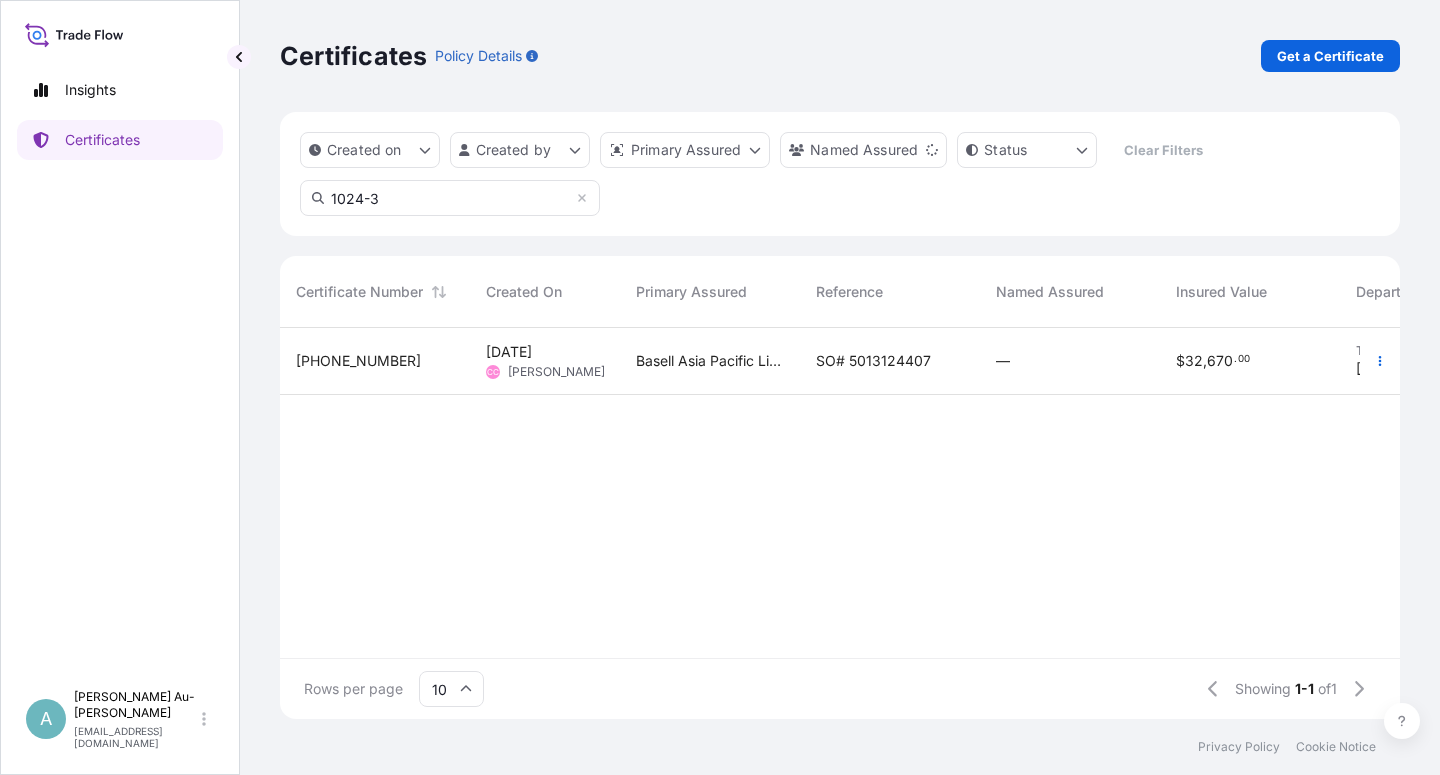 type on "1024-3" 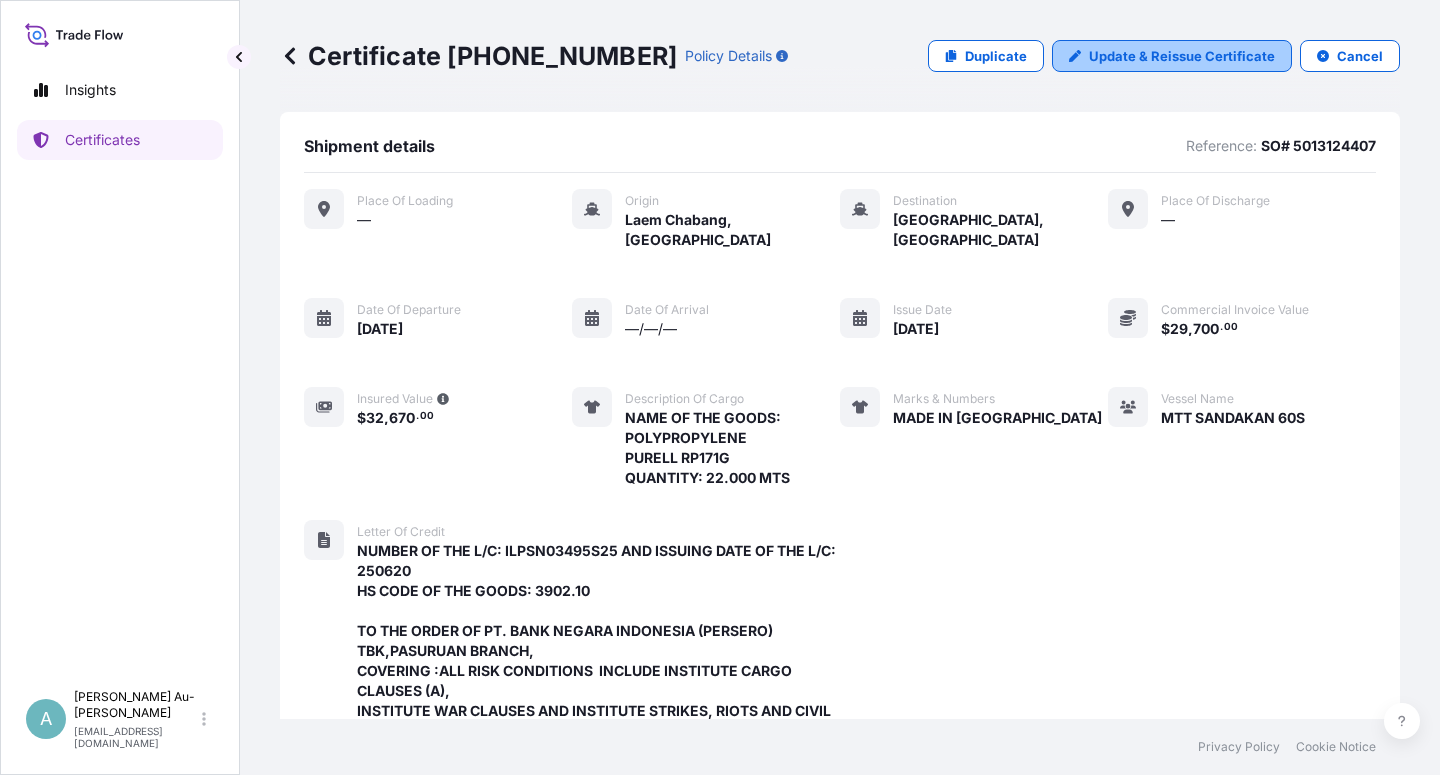click on "Update & Reissue Certificate" at bounding box center (1182, 56) 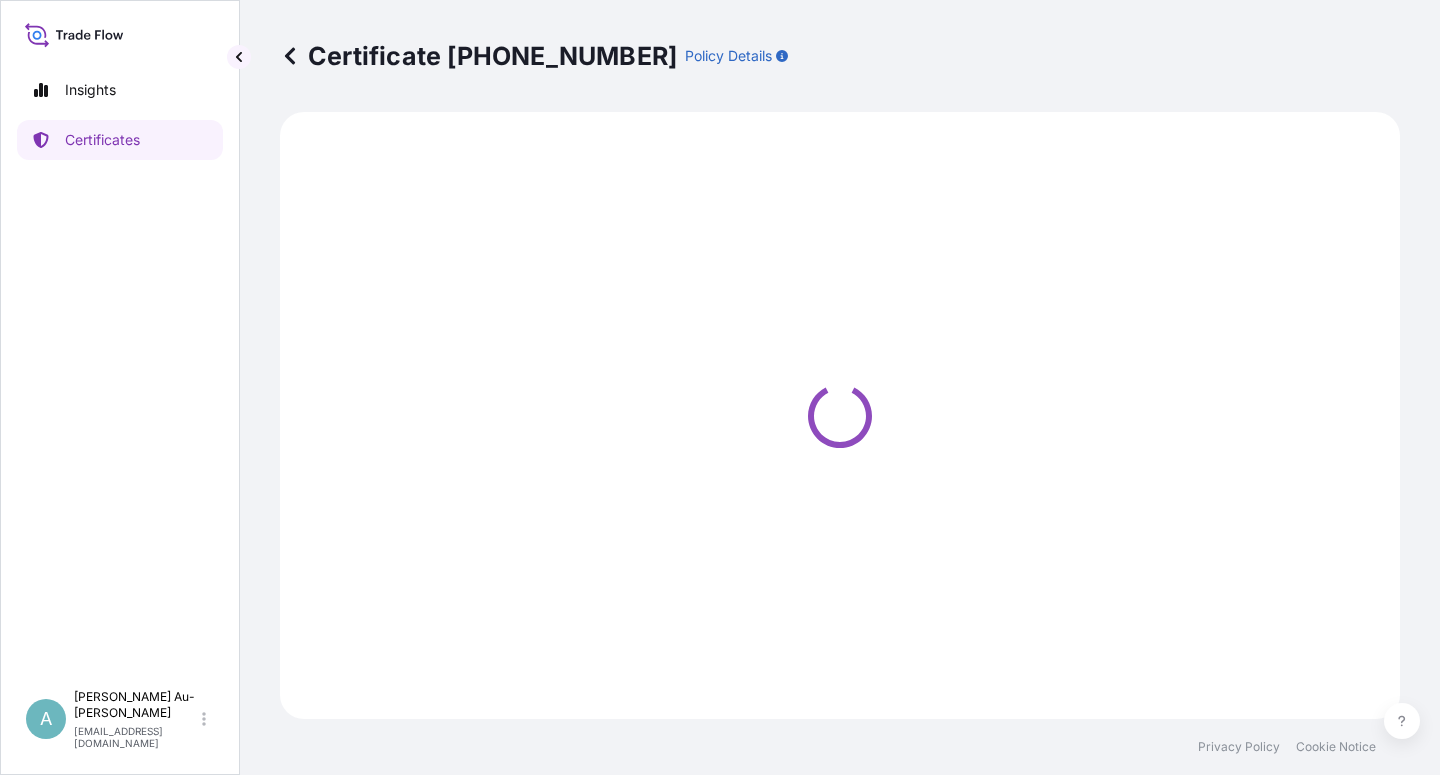select on "Sea" 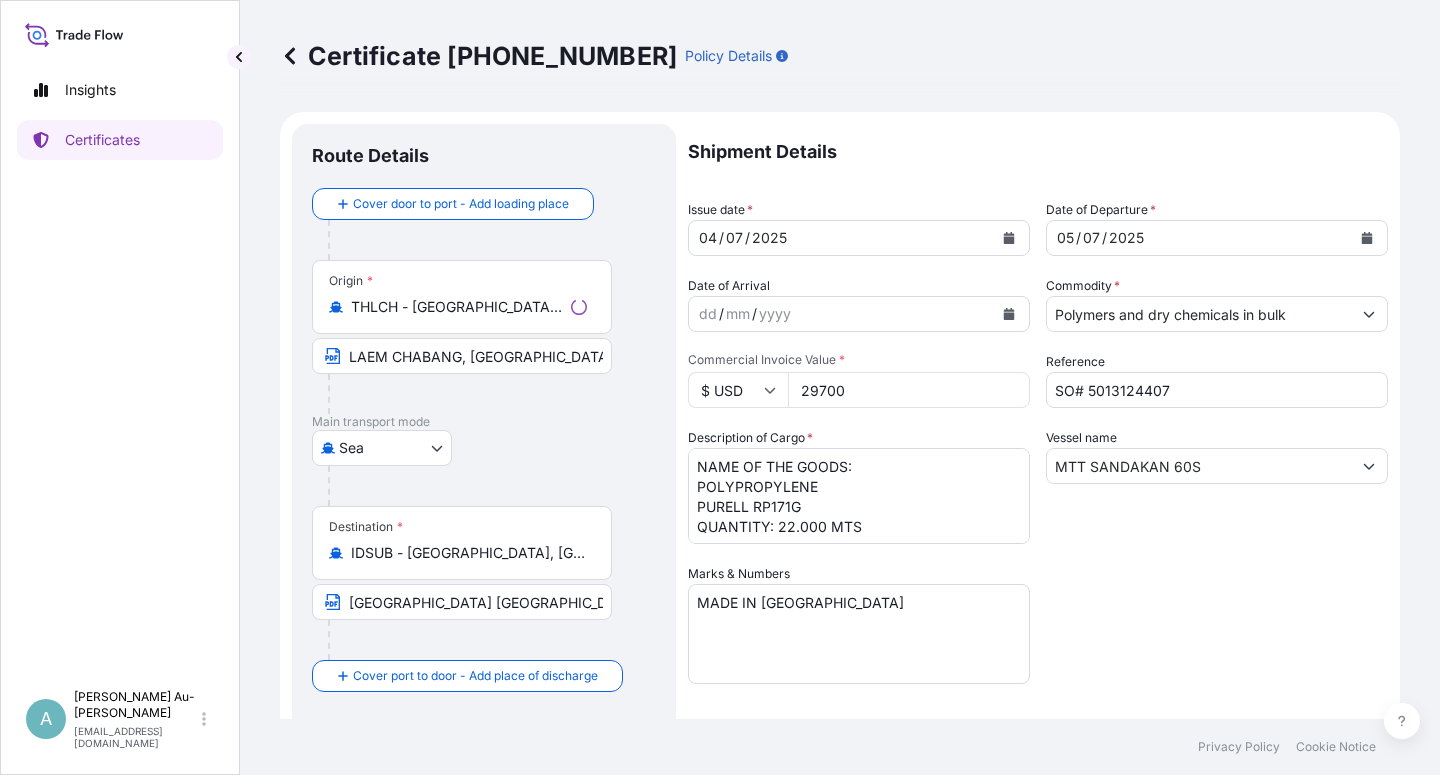 select on "32034" 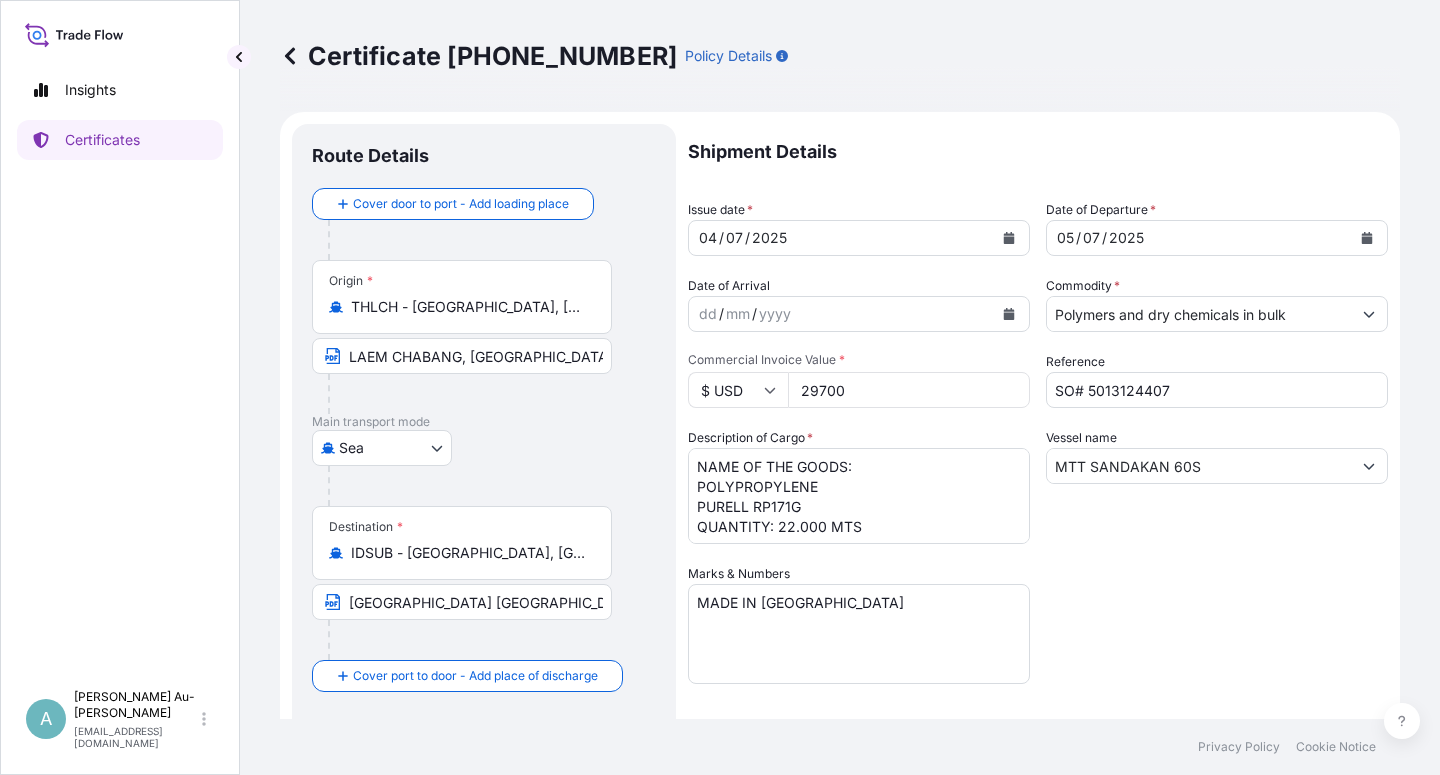 click 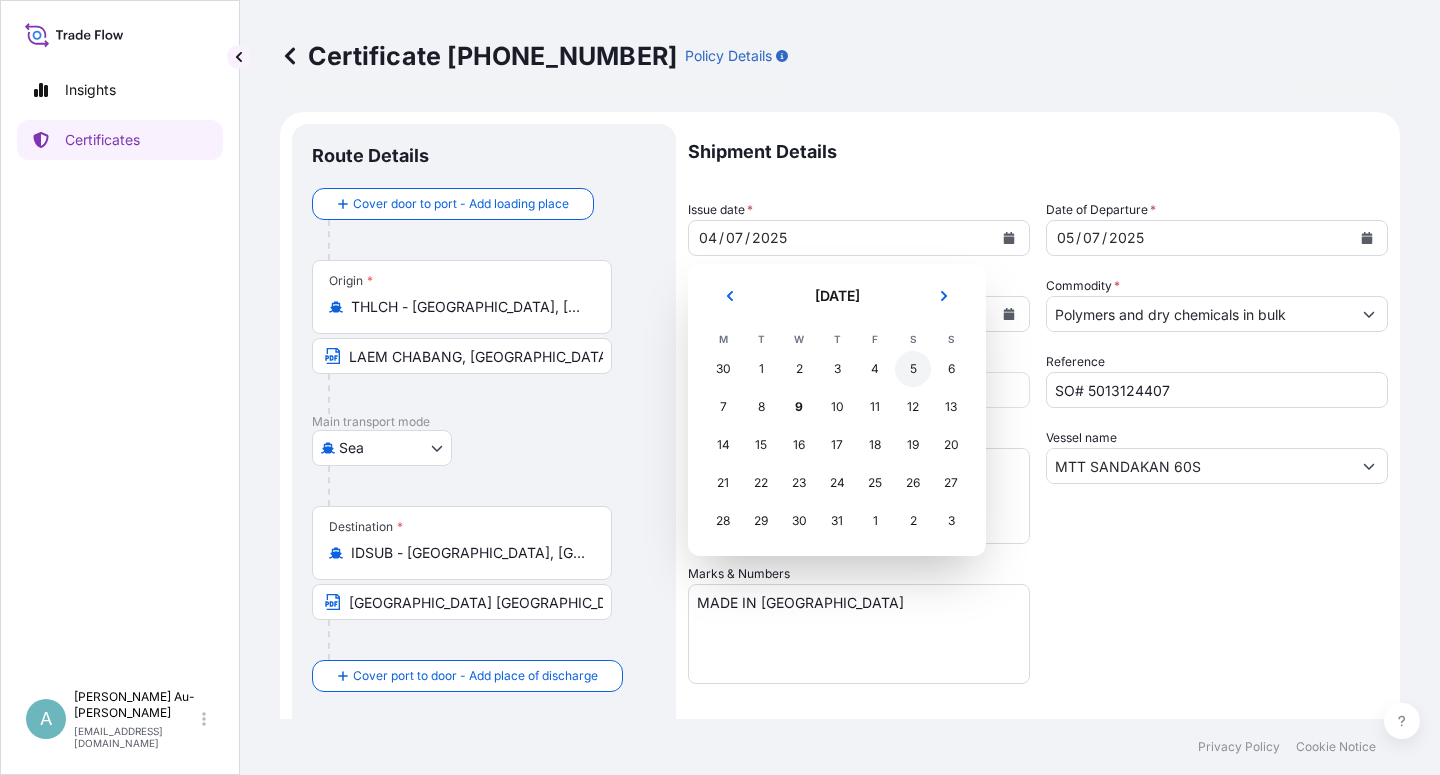 click on "5" at bounding box center (913, 369) 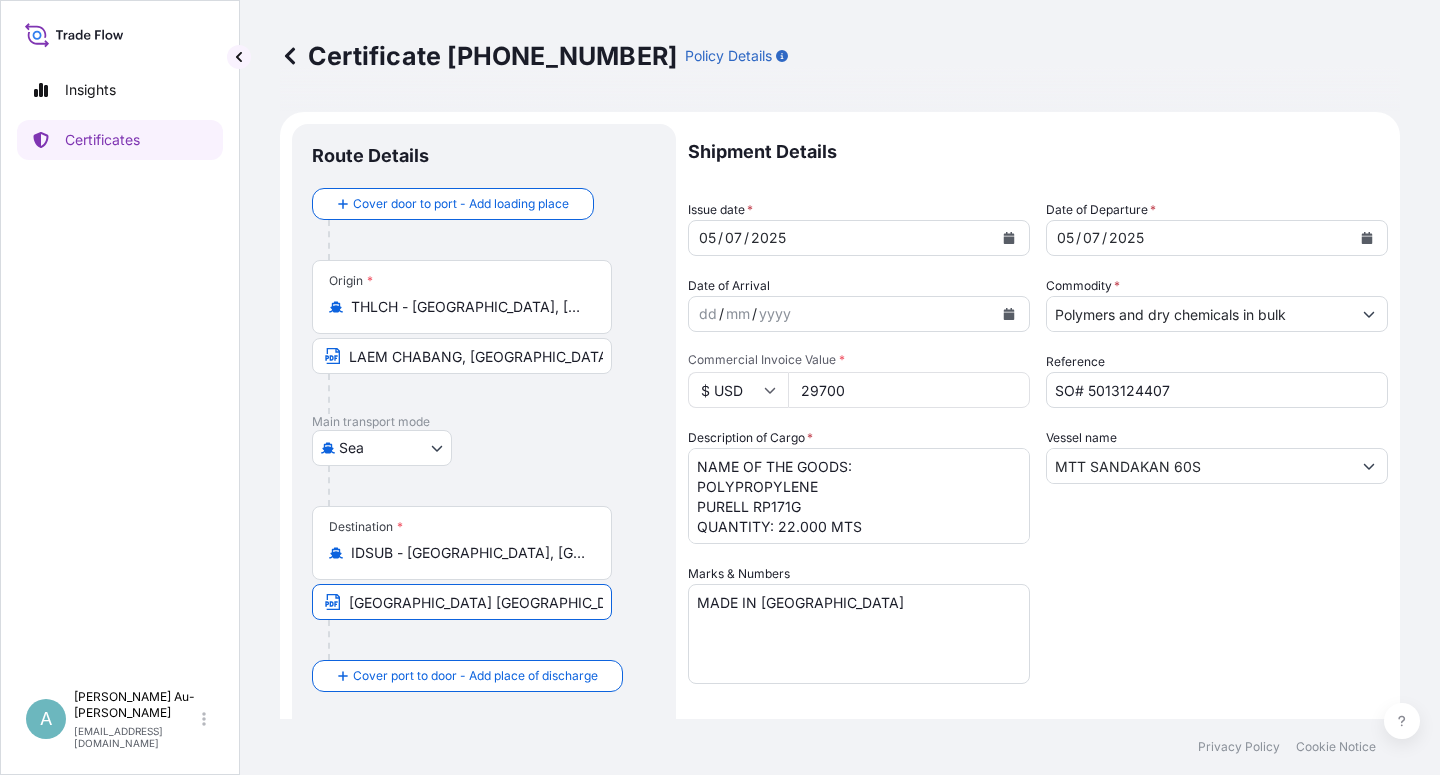 click on "[GEOGRAPHIC_DATA] [GEOGRAPHIC_DATA] [GEOGRAPHIC_DATA]" at bounding box center (462, 602) 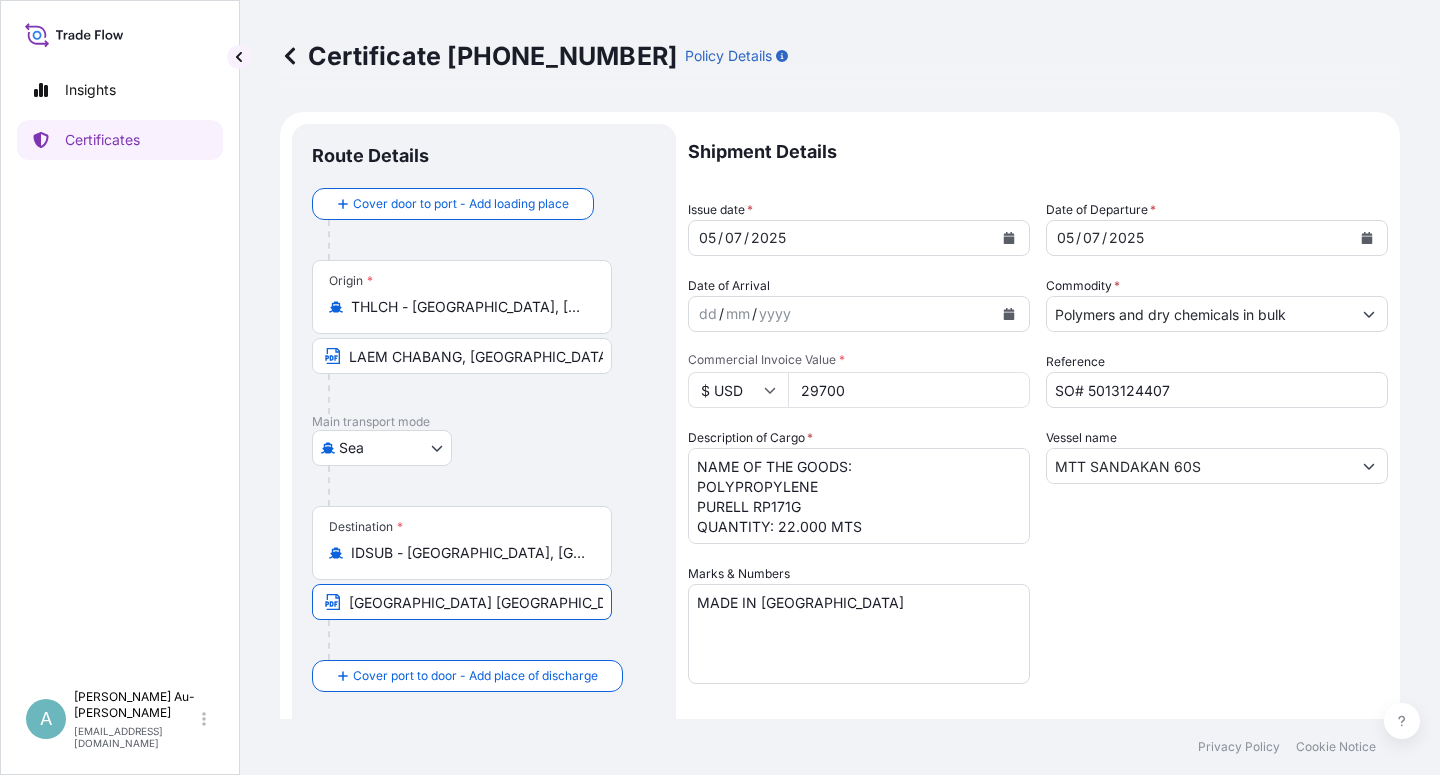 scroll, scrollTop: 0, scrollLeft: 21, axis: horizontal 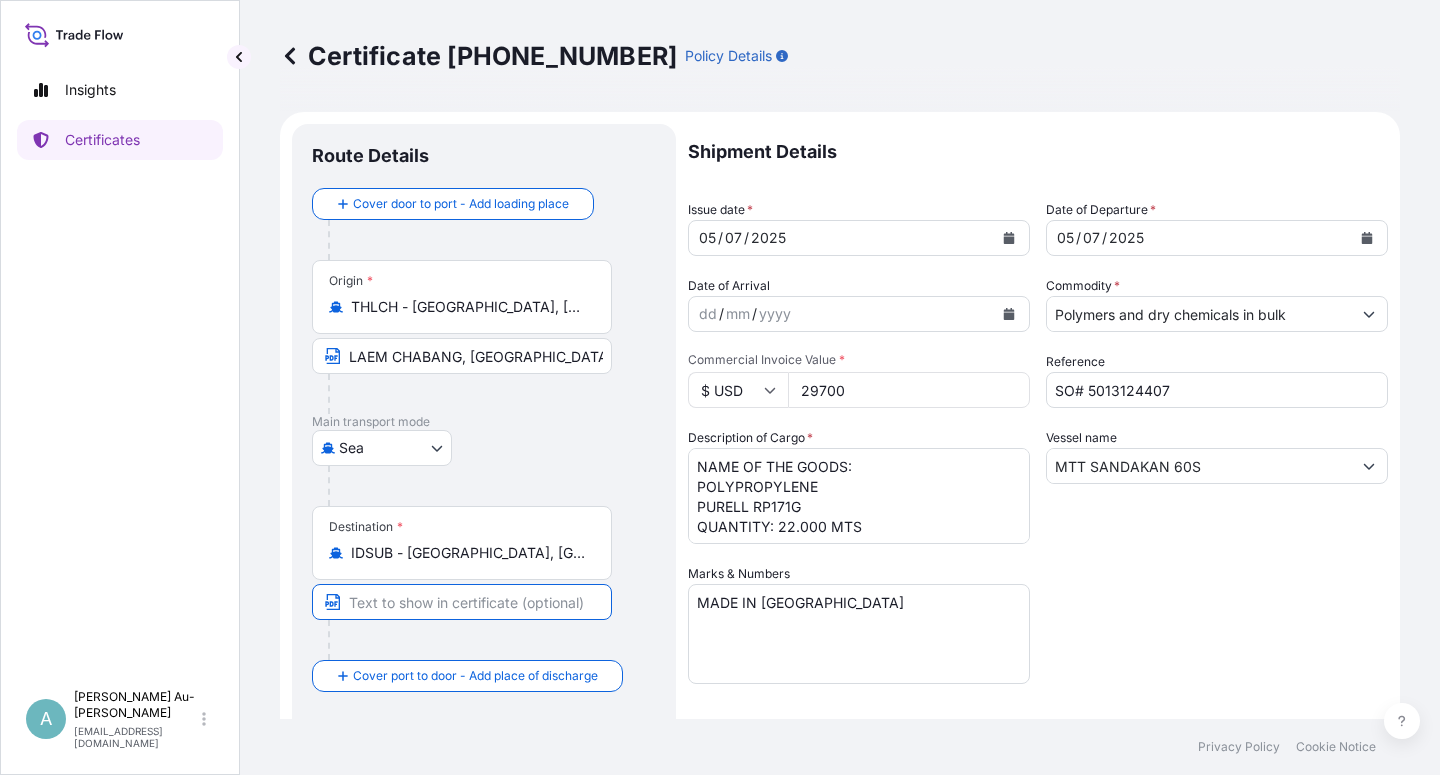 paste on "[GEOGRAPHIC_DATA] [GEOGRAPHIC_DATA] [GEOGRAPHIC_DATA]" 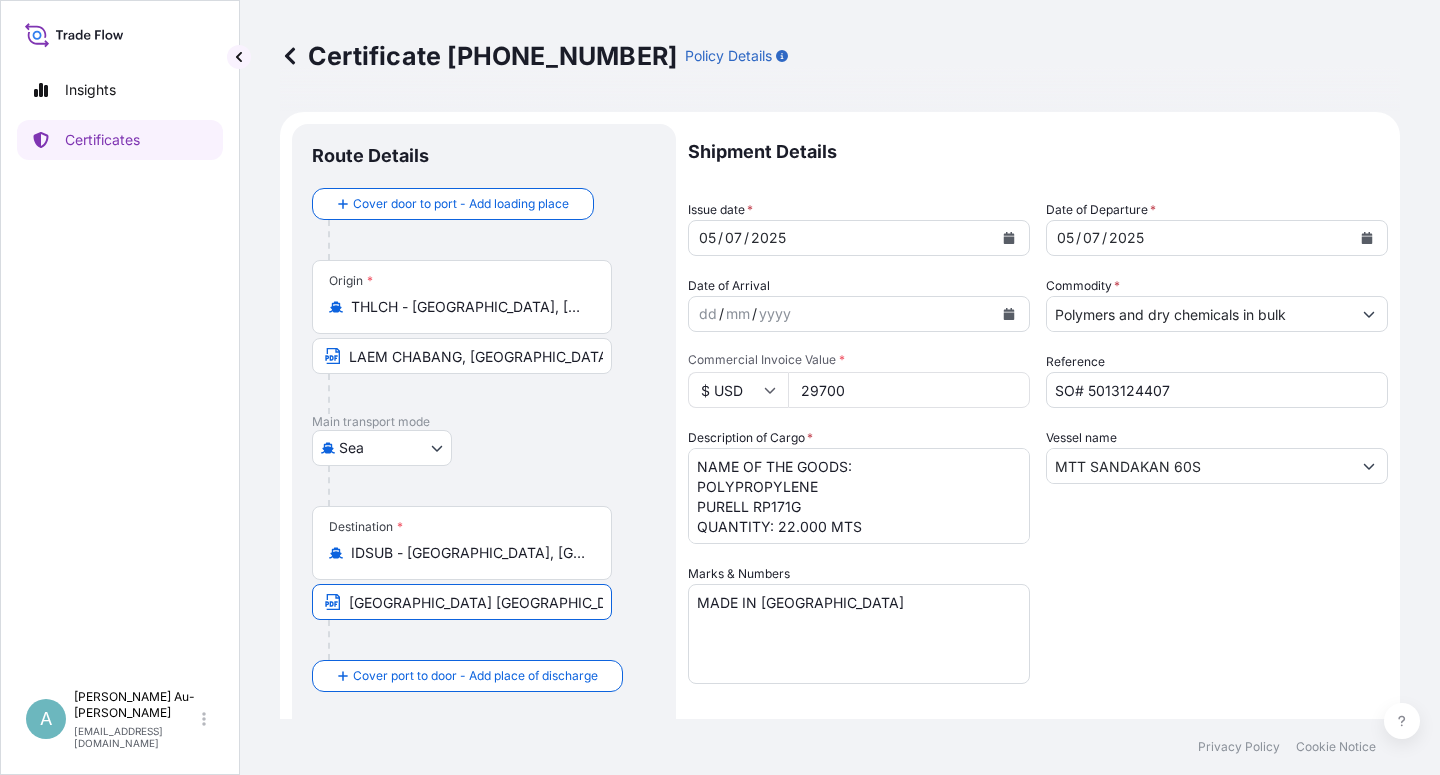 type on "[GEOGRAPHIC_DATA] [GEOGRAPHIC_DATA] [GEOGRAPHIC_DATA]" 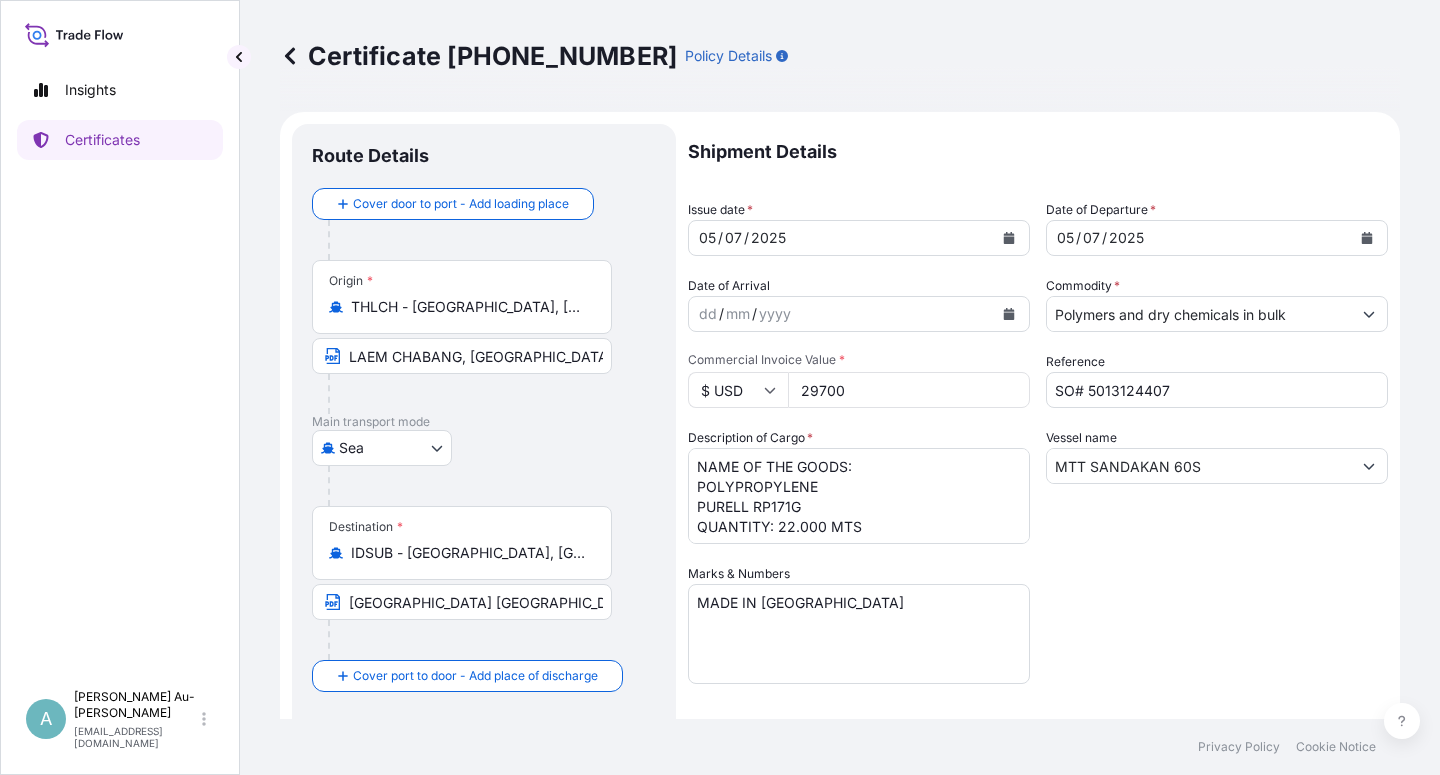 click 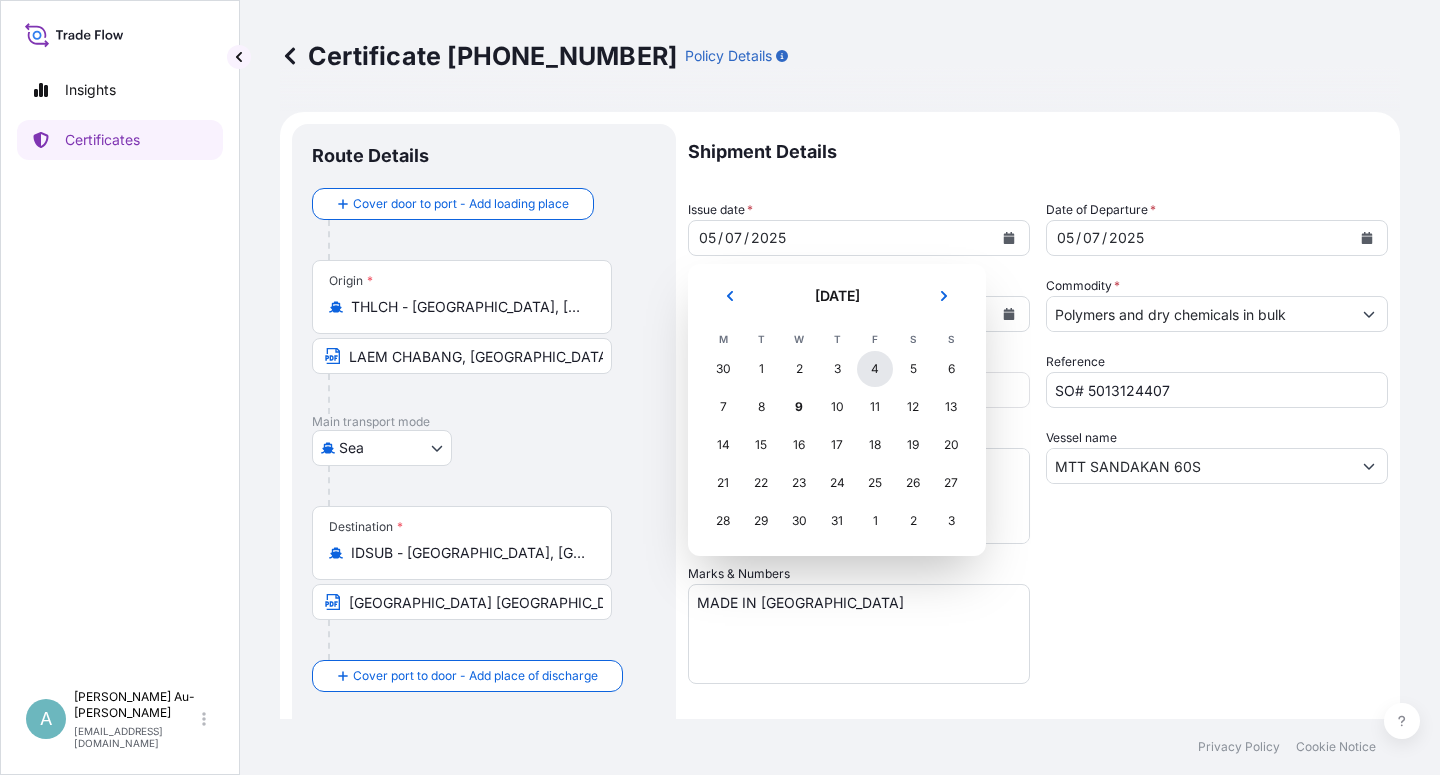 click on "4" at bounding box center (875, 369) 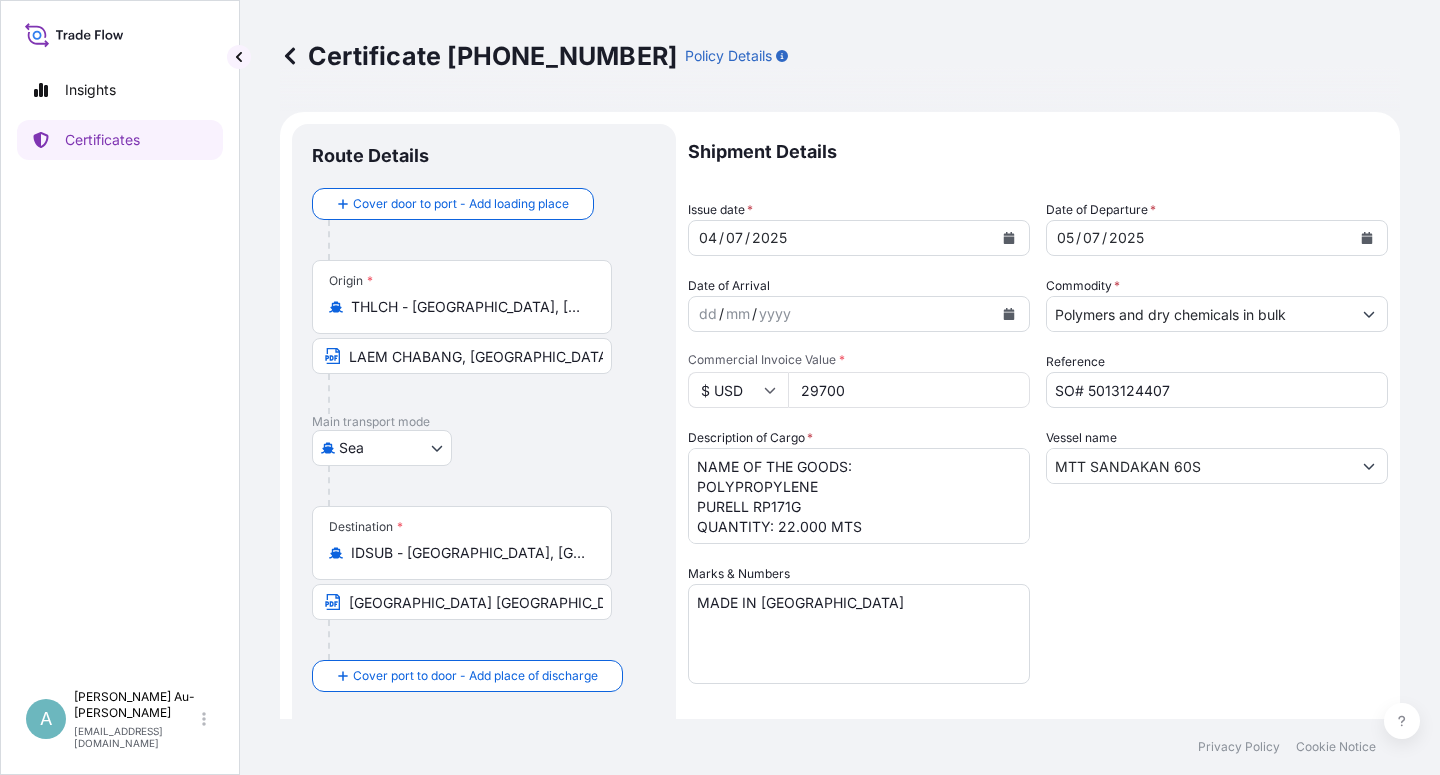click on "Shipment Details Issue date * [DATE] Date of Departure * [DATE] Date of Arrival dd / mm / yyyy Commodity * Polymers and dry chemicals in bulk Packing Category Commercial Invoice Value    * $ USD 29700 Reference SO# 5013124407 Description of Cargo * NAME OF THE GOODS:
POLYPROPYLENE
PURELL RP171G
QUANTITY: 22.000 MTS Vessel name MTT SANDAKAN 60S Marks & Numbers MADE IN [GEOGRAPHIC_DATA] Letter of Credit This shipment has a letter of credit Letter of credit * Letter of credit may not exceed 12000 characters Assured Details Primary Assured * Basell Asia Pacific Limited Basell Asia Pacific Limited Named Assured Named Assured Address" at bounding box center (1038, 638) 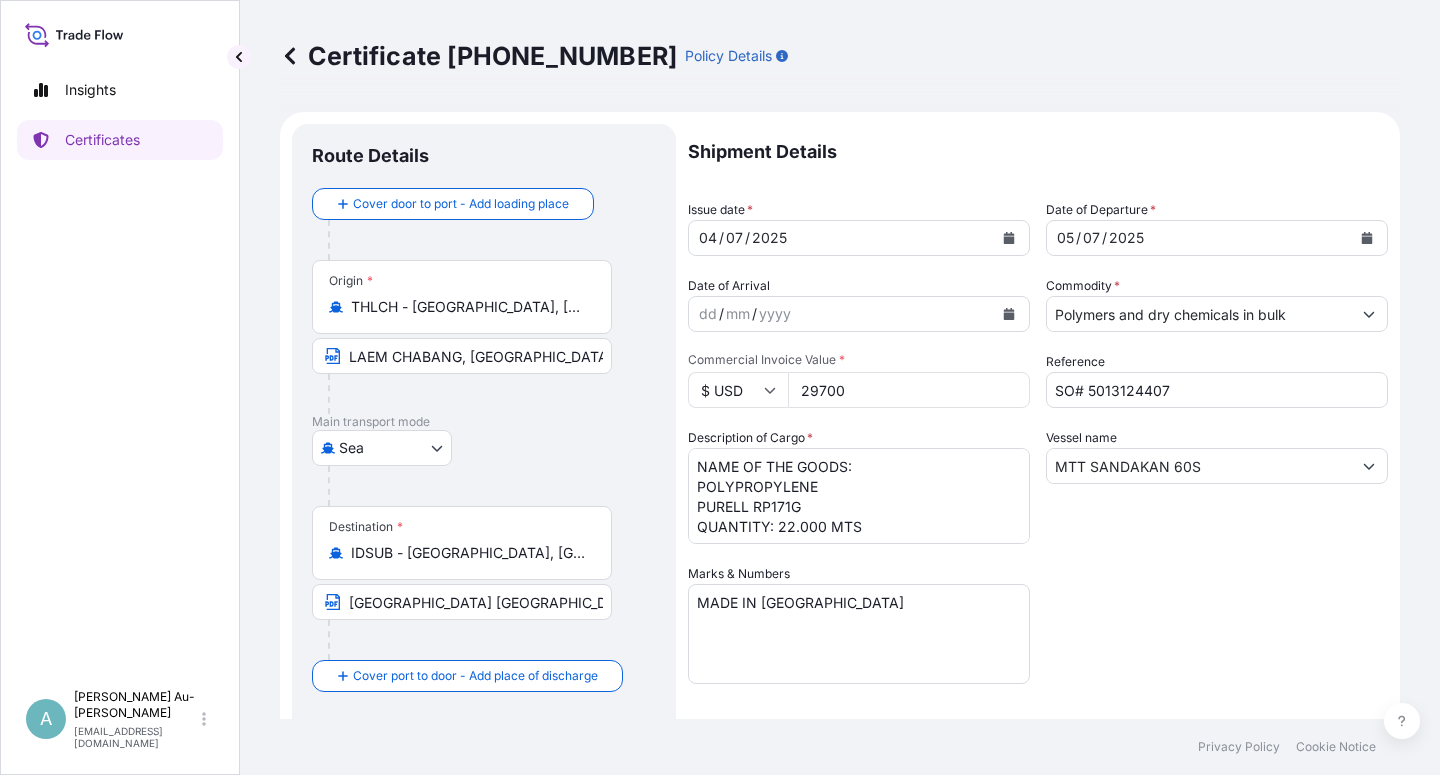 drag, startPoint x: 1183, startPoint y: 567, endPoint x: 1167, endPoint y: 559, distance: 17.888544 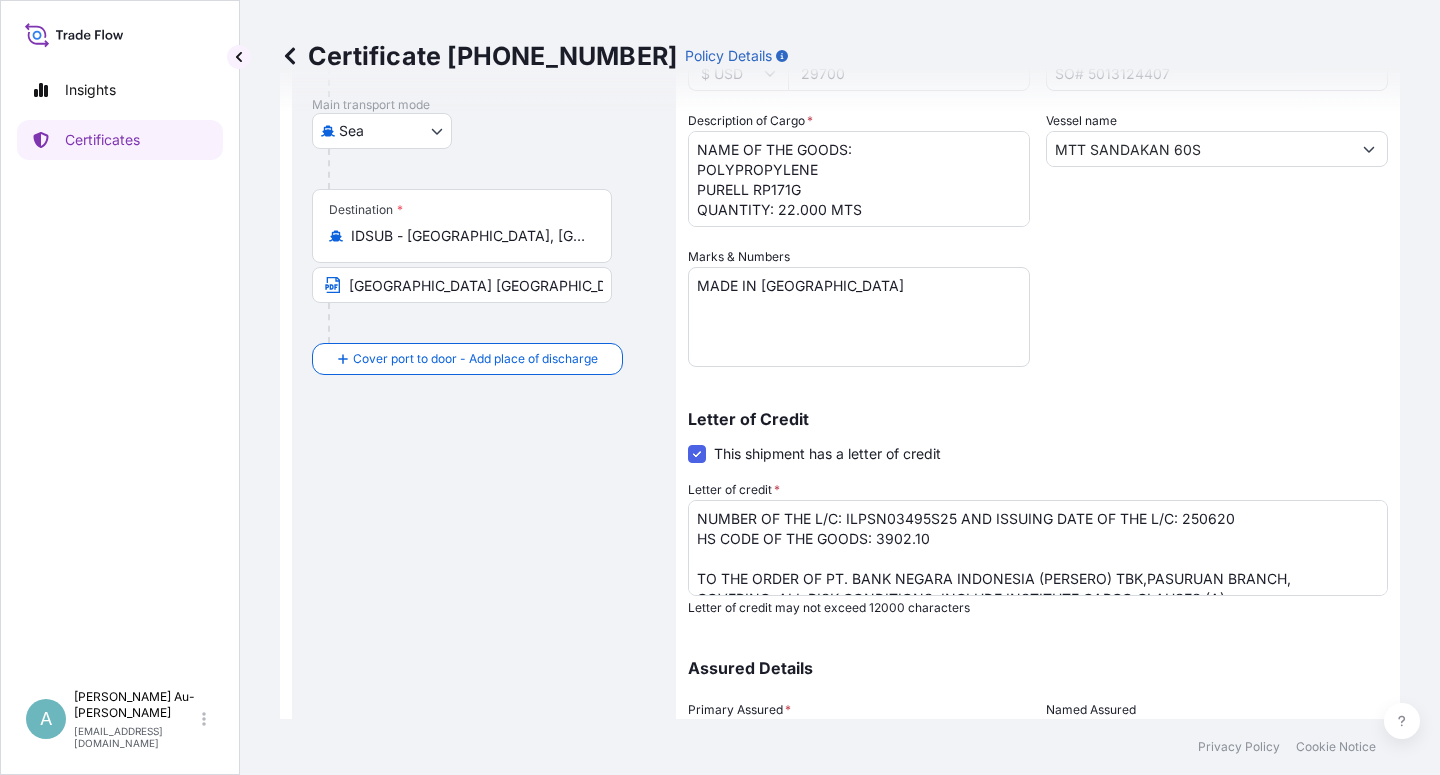 scroll, scrollTop: 360, scrollLeft: 0, axis: vertical 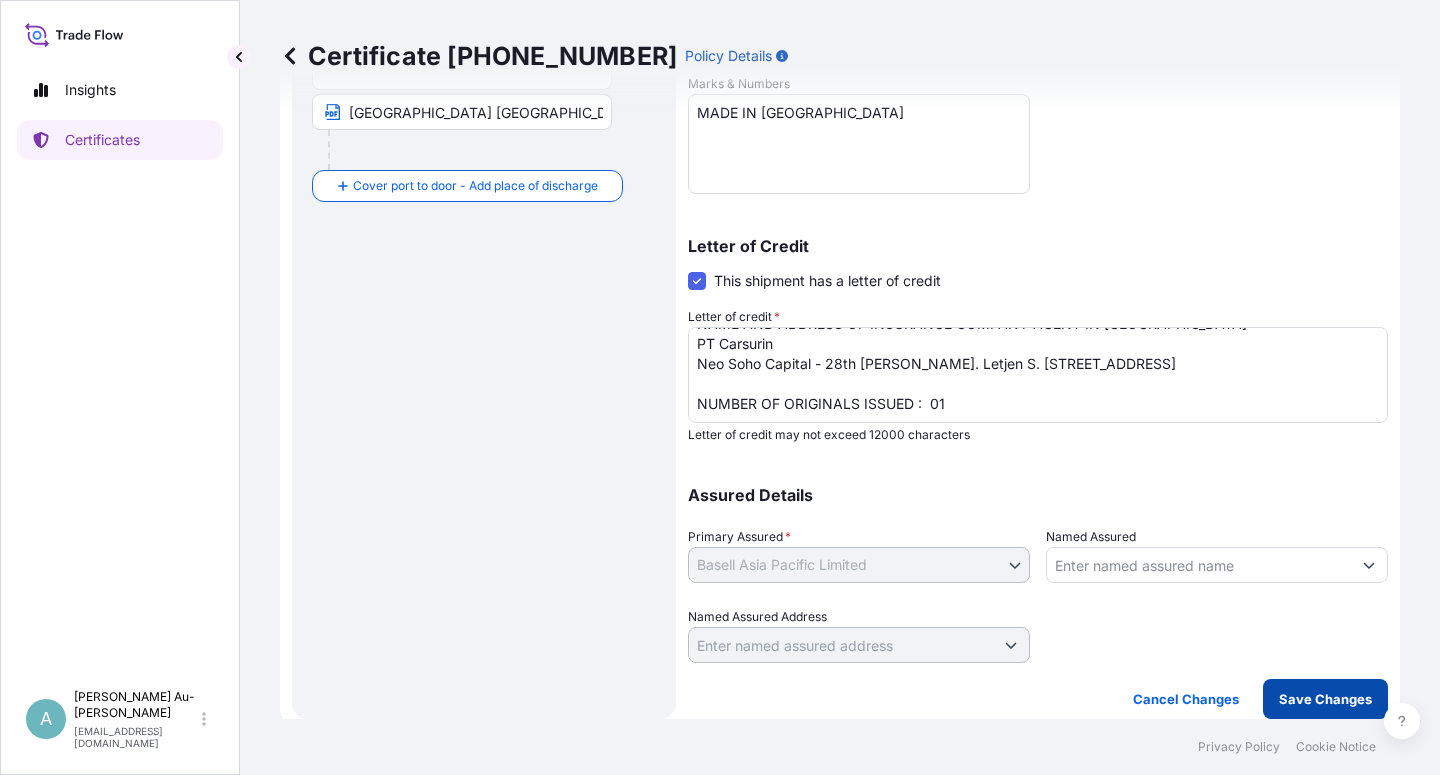 click on "Save Changes" at bounding box center (1325, 699) 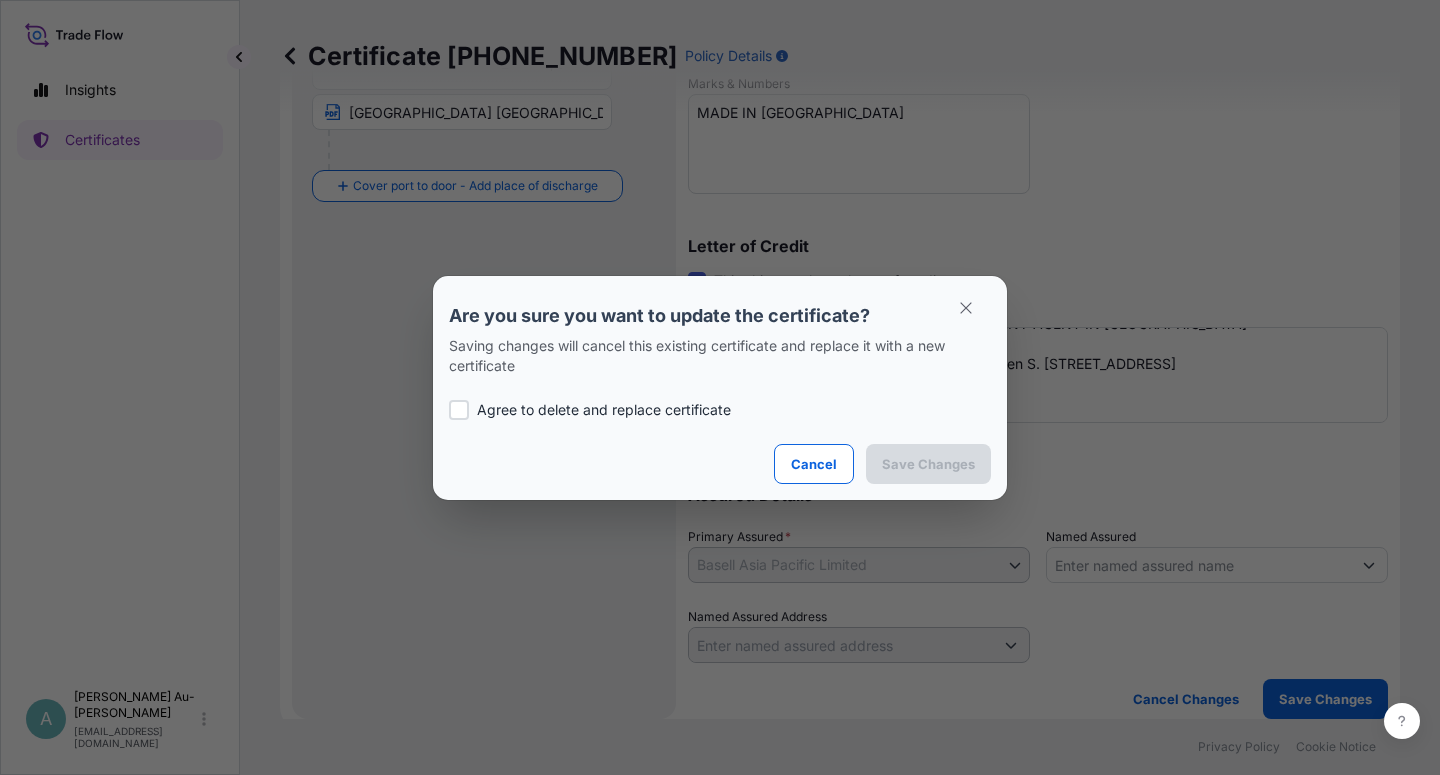 click at bounding box center [459, 410] 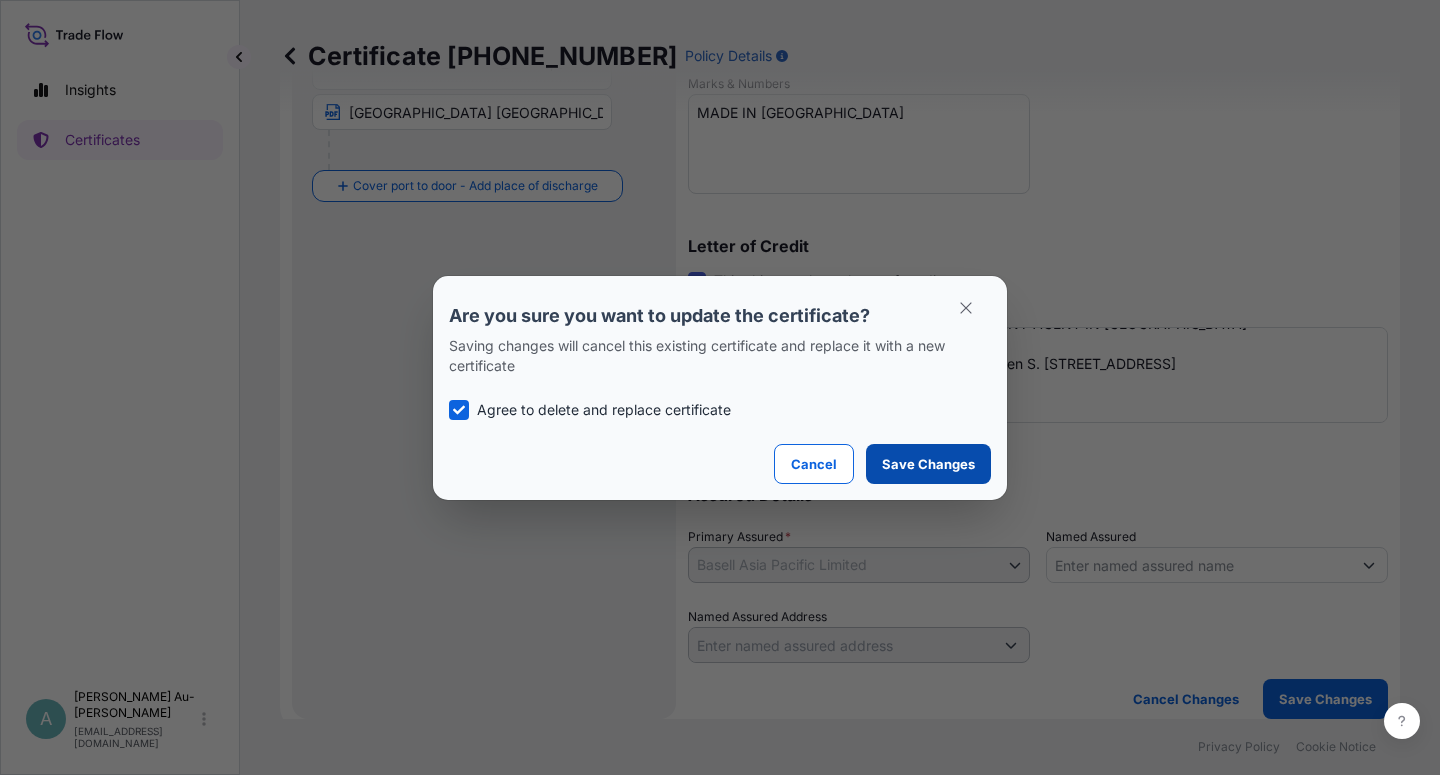 click on "Save Changes" at bounding box center [928, 464] 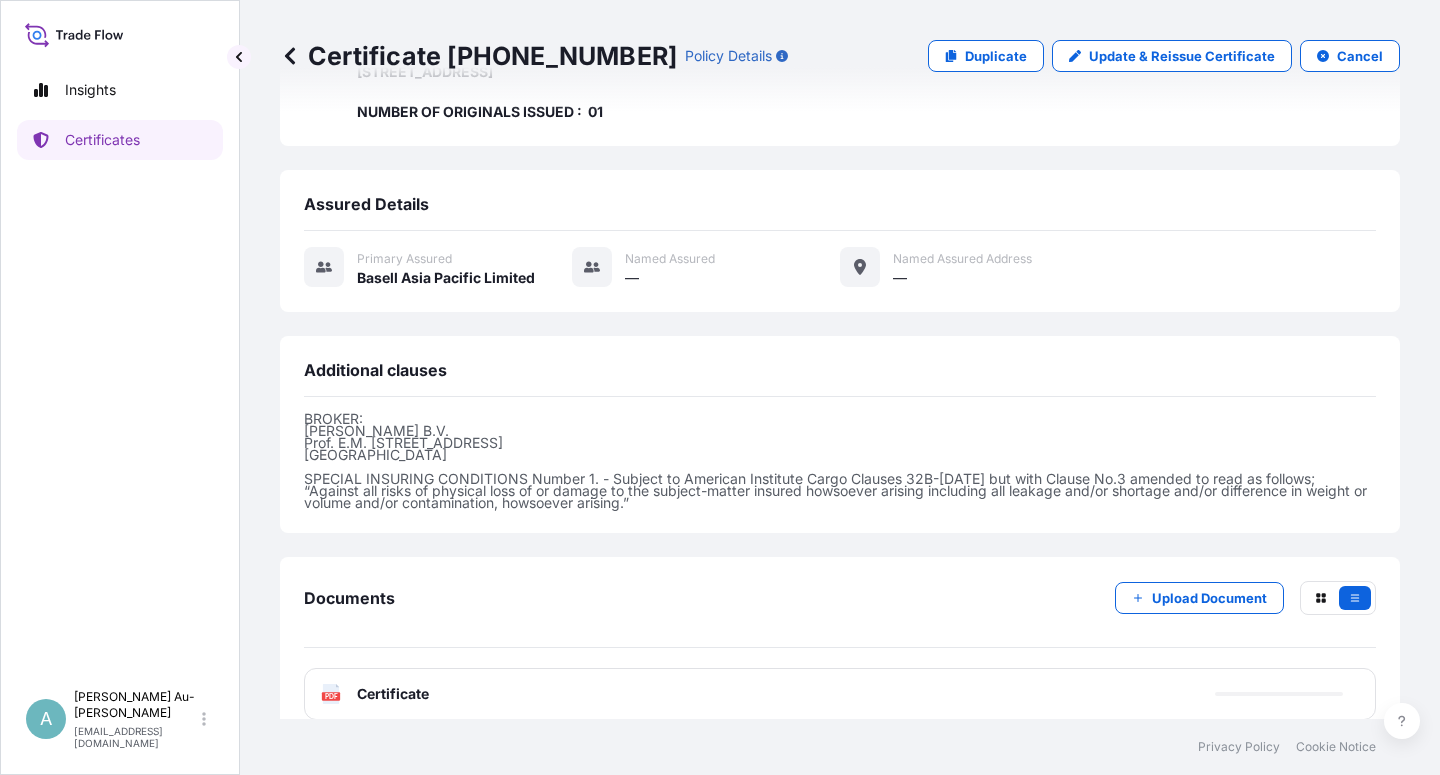 scroll, scrollTop: 814, scrollLeft: 0, axis: vertical 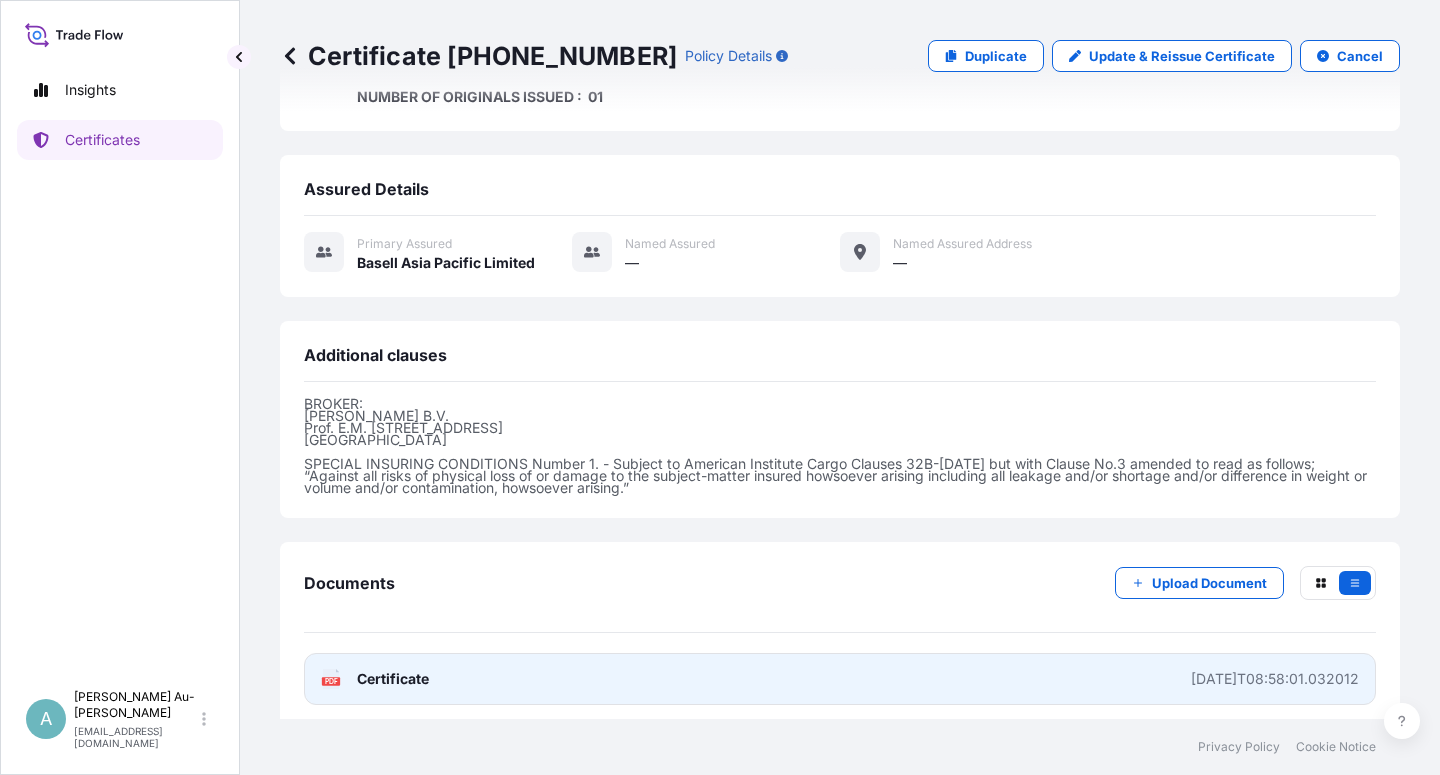 click on "Certificate" at bounding box center [393, 679] 